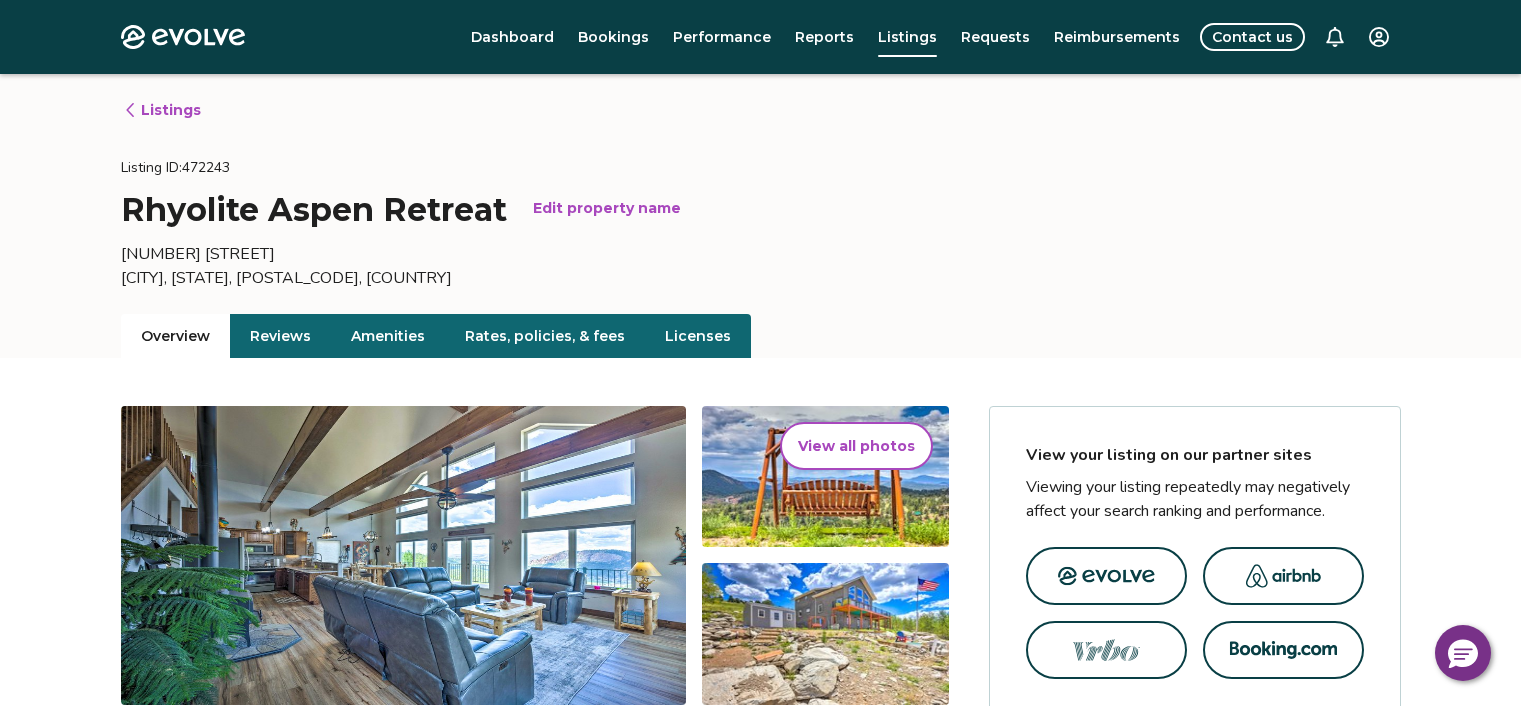 scroll, scrollTop: 58, scrollLeft: 0, axis: vertical 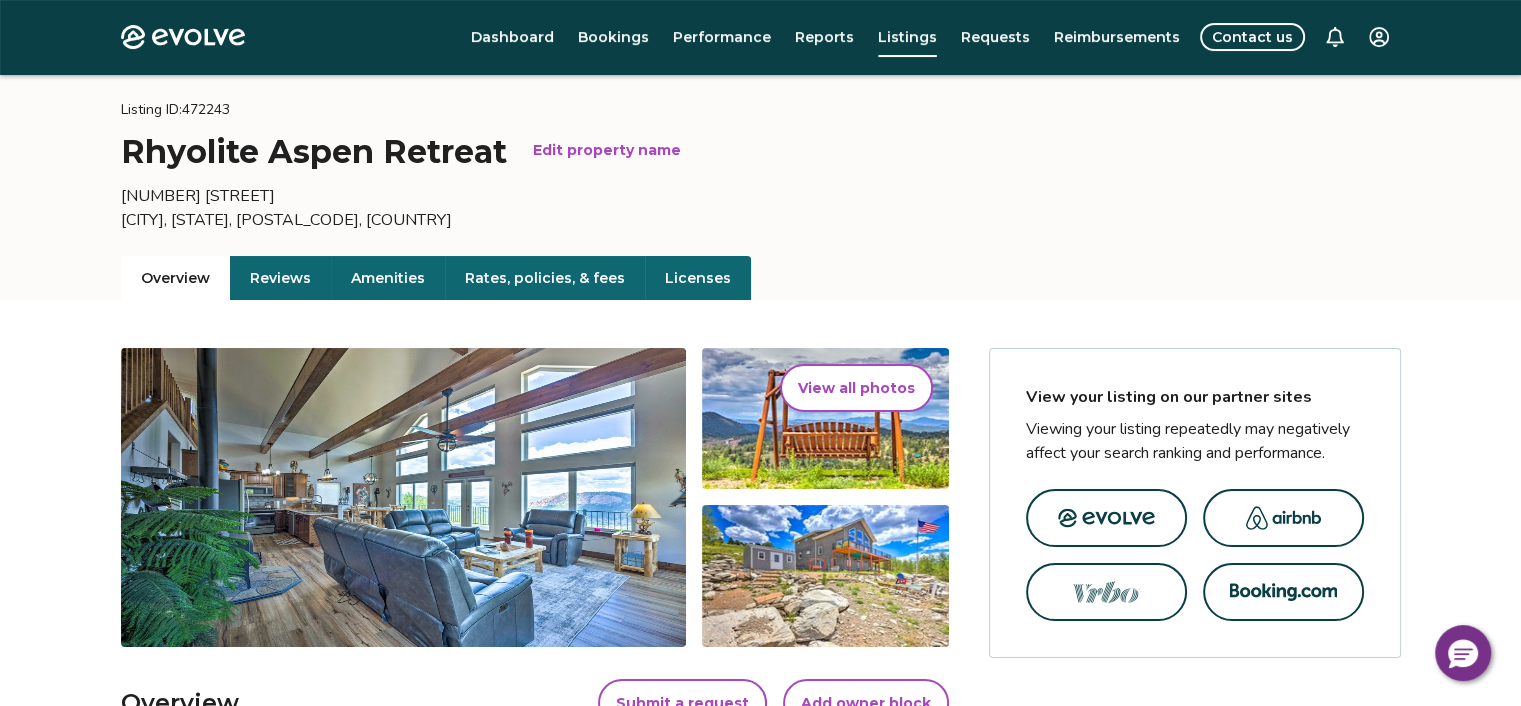 click on "Requests" at bounding box center [995, 37] 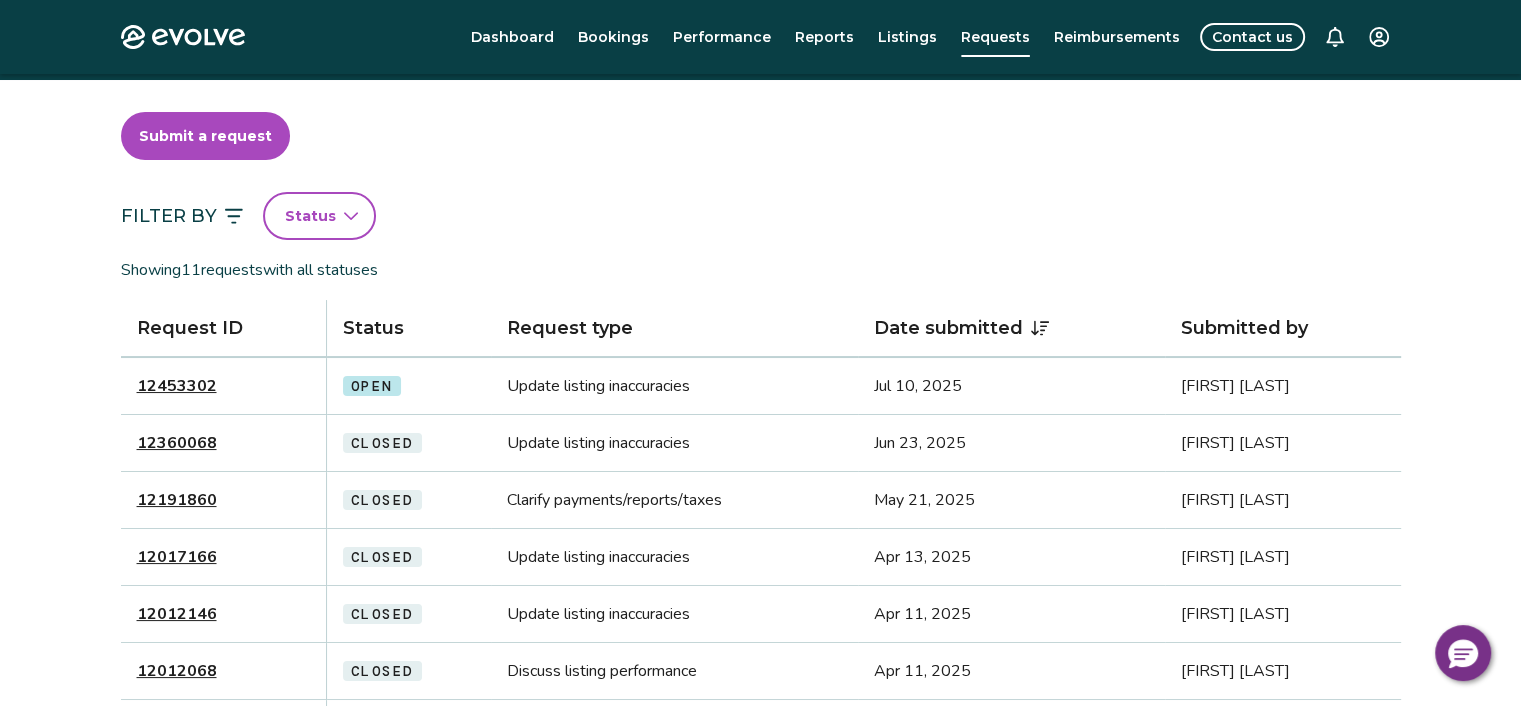 click on "12453302" at bounding box center [177, 386] 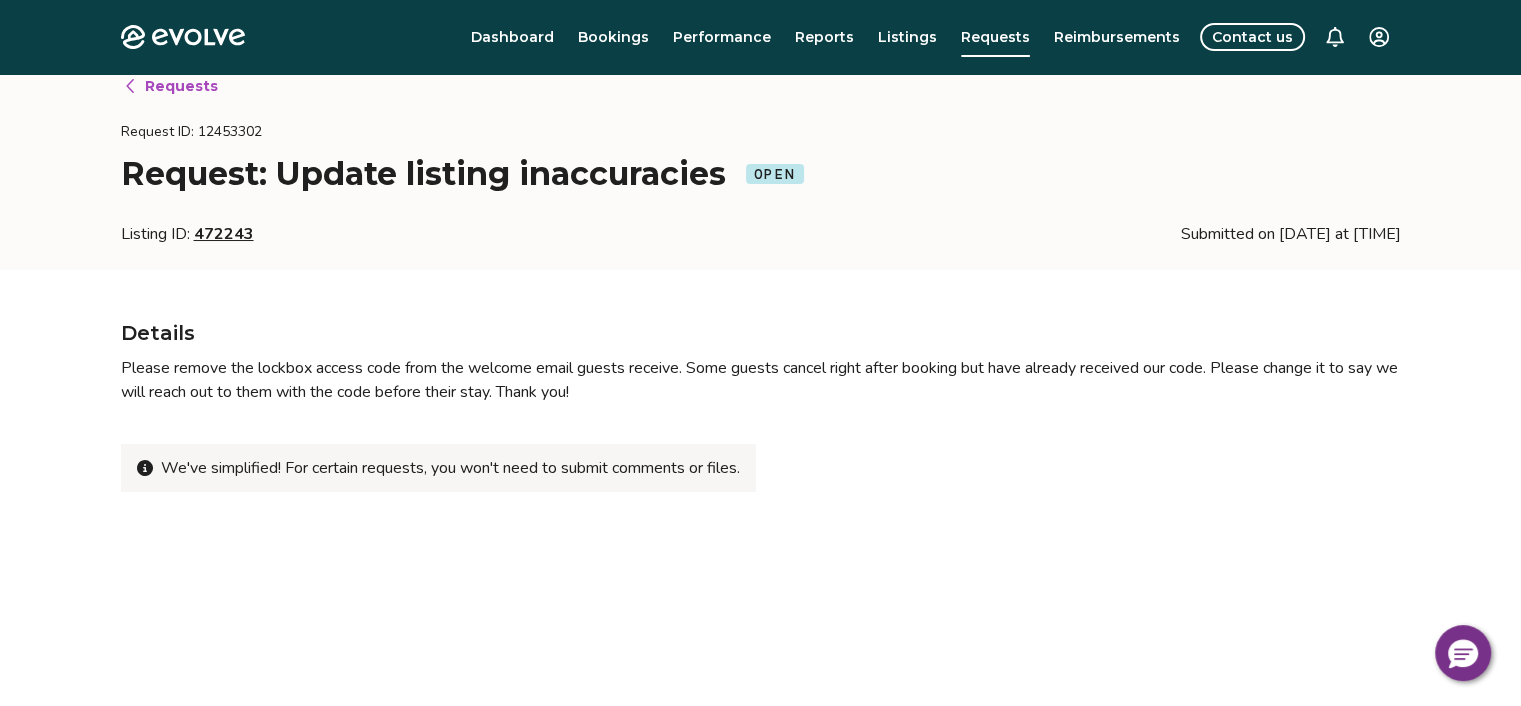 scroll, scrollTop: 0, scrollLeft: 0, axis: both 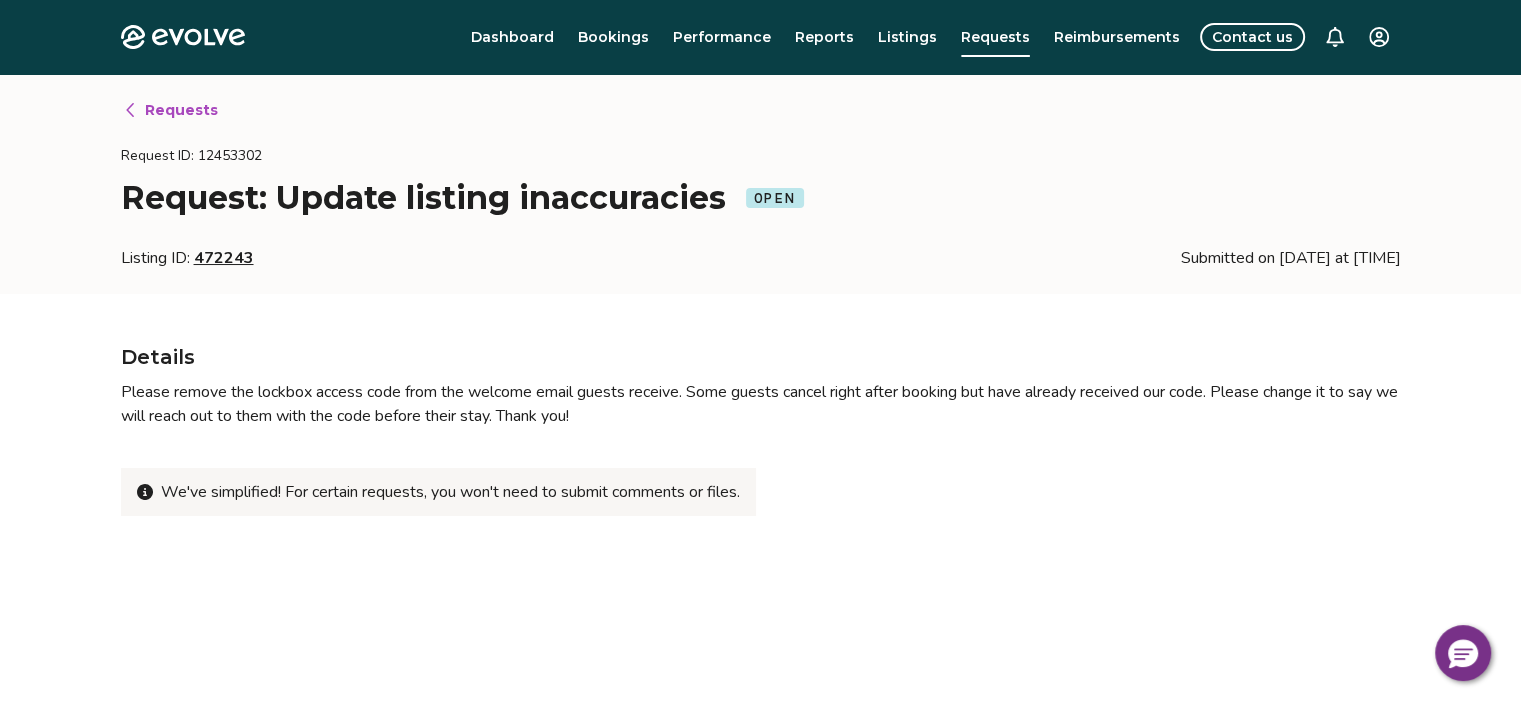 click on "Evolve" 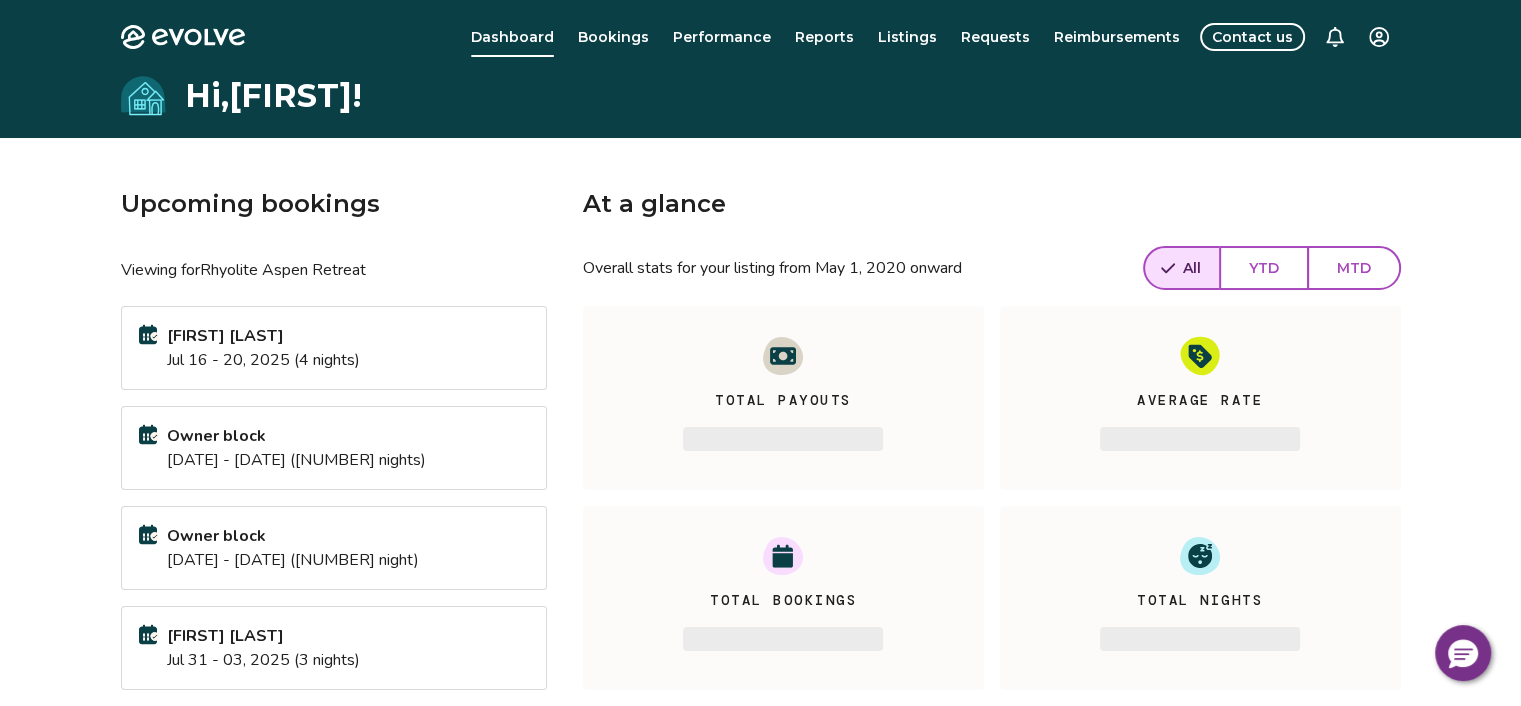 click on "Bookings" at bounding box center [613, 37] 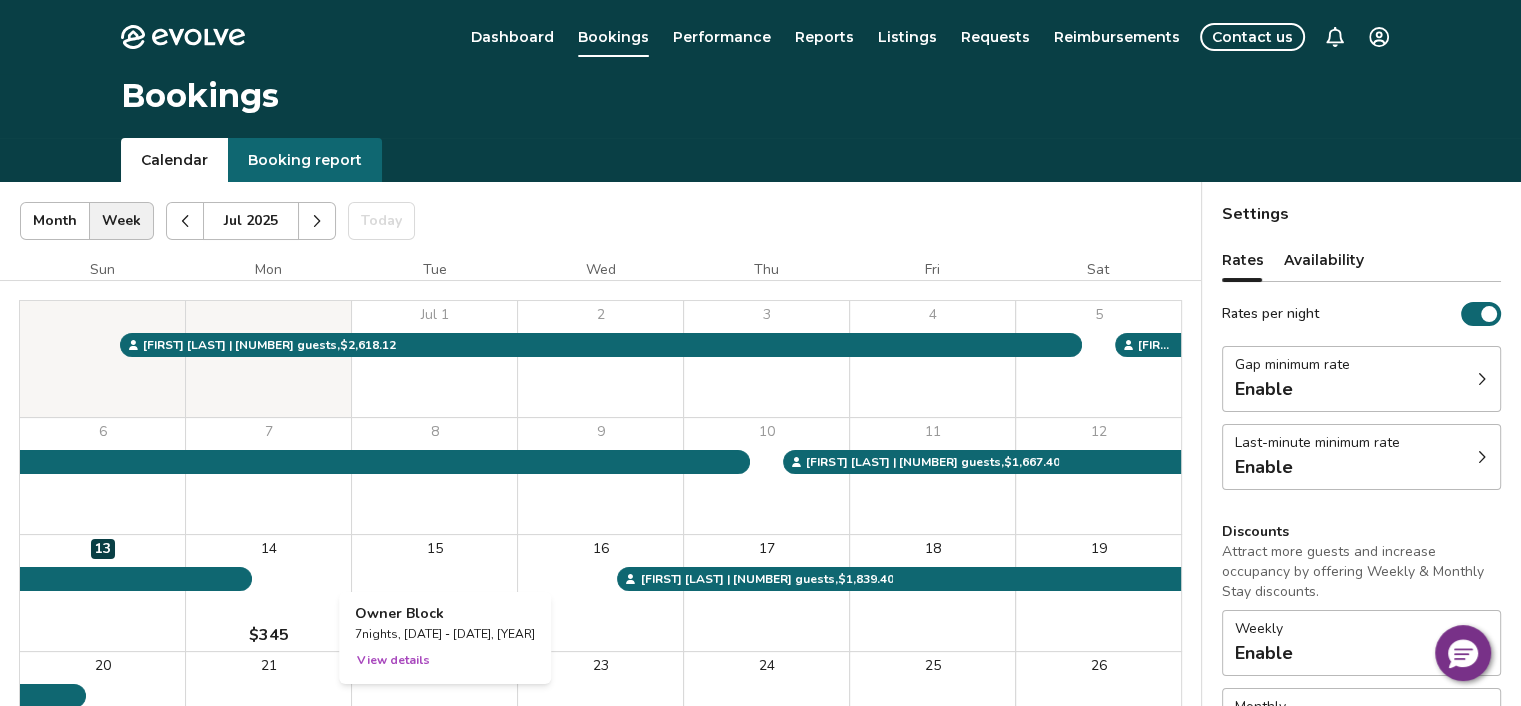 scroll, scrollTop: 2, scrollLeft: 0, axis: vertical 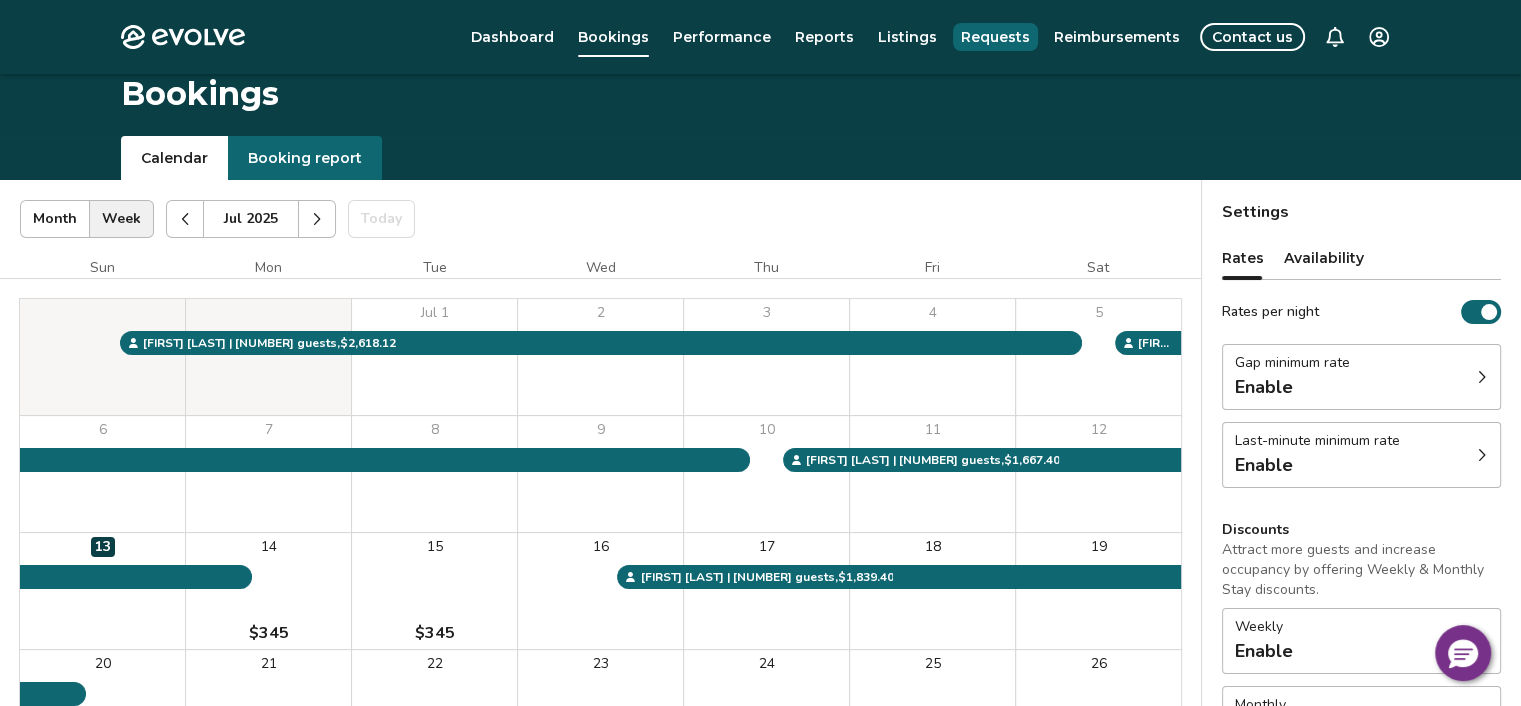 click on "Requests" at bounding box center [995, 37] 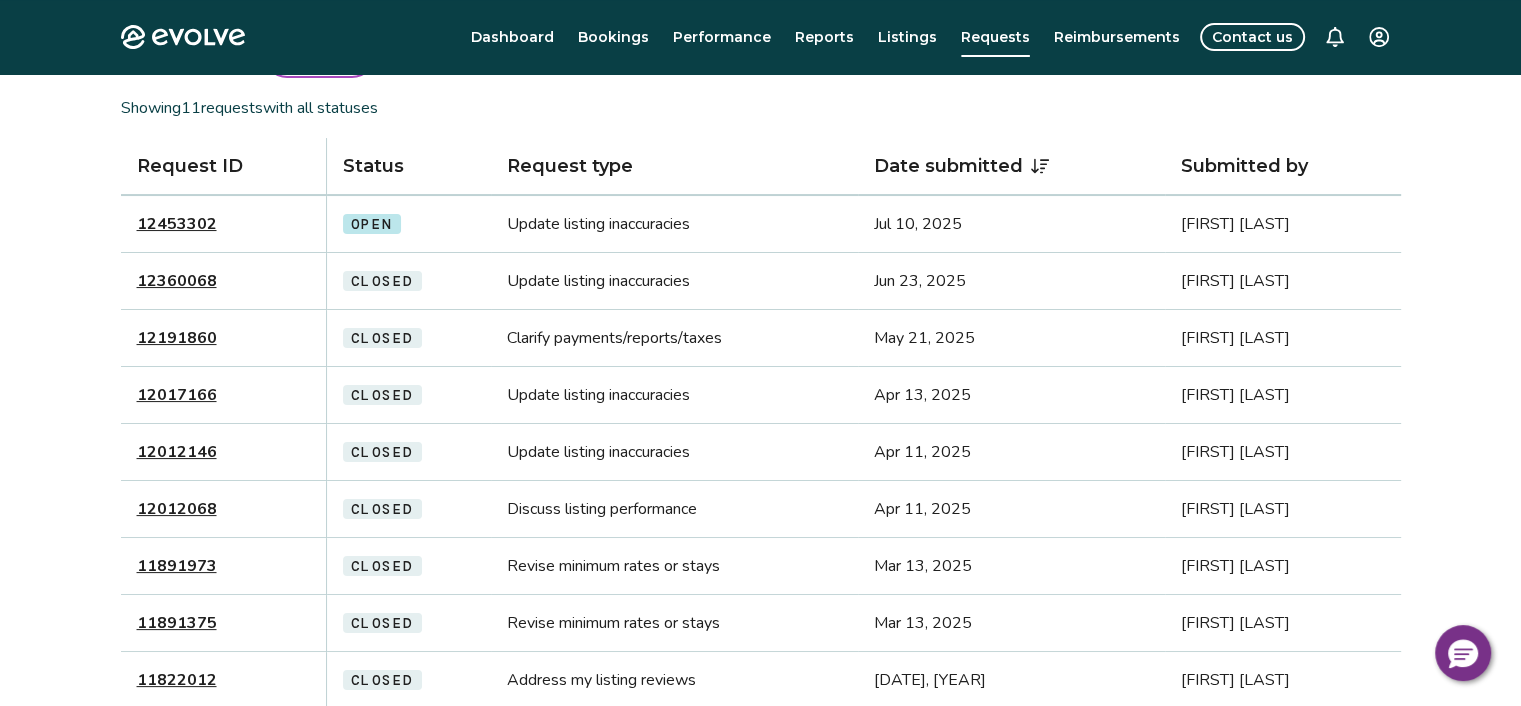 scroll, scrollTop: 0, scrollLeft: 0, axis: both 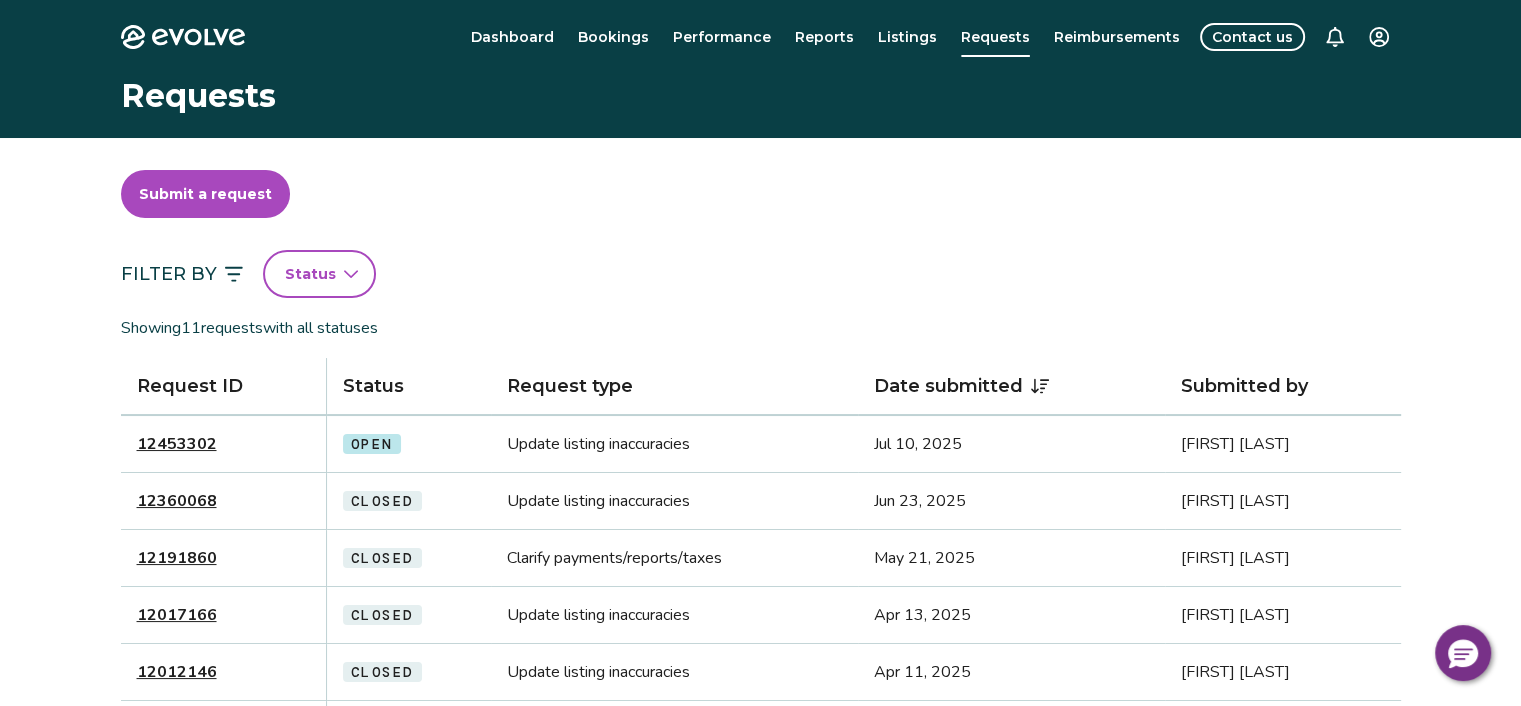 click on "Evolve Dashboard Bookings Performance Reports Listings Requests Reimbursements Contact us Requests Submit a request Filter By  Status Showing  11  requests  with all statuses Request ID Status Request type Date submitted Submitted by 12453302 Open Update listing inaccuracies Jul 10, 2025 [FIRST] [LAST] 12360068 Closed Update listing inaccuracies Jun 23, 2025 [FIRST] [LAST] 12191860 Closed Clarify payments/reports/taxes May 21, 2025 [FIRST] [LAST] 12017166 Closed Update listing inaccuracies Apr 13, 2025 [FIRST] [LAST] 12012146 Closed Update listing inaccuracies Apr 11, 2025 [FIRST] [LAST] 12012068 Closed Discuss listing performance Apr 11, 2025 [FIRST] [LAST] 11891973 Closed Revise minimum rates or stays Mar 13, 2025 [FIRST] [LAST] 11891375 Closed Revise minimum rates or stays Mar 13, 2025 [FIRST] [LAST] 11822012 Closed Address my listing reviews Feb 25, 2025 [FIRST] [LAST] 11805160 Closed Update listing inaccuracies Feb 21, 2025 [FIRST] [LAST] 11727859 Closed Revise minimum rates or stays Jan 31, 2025 |" at bounding box center [760, 601] 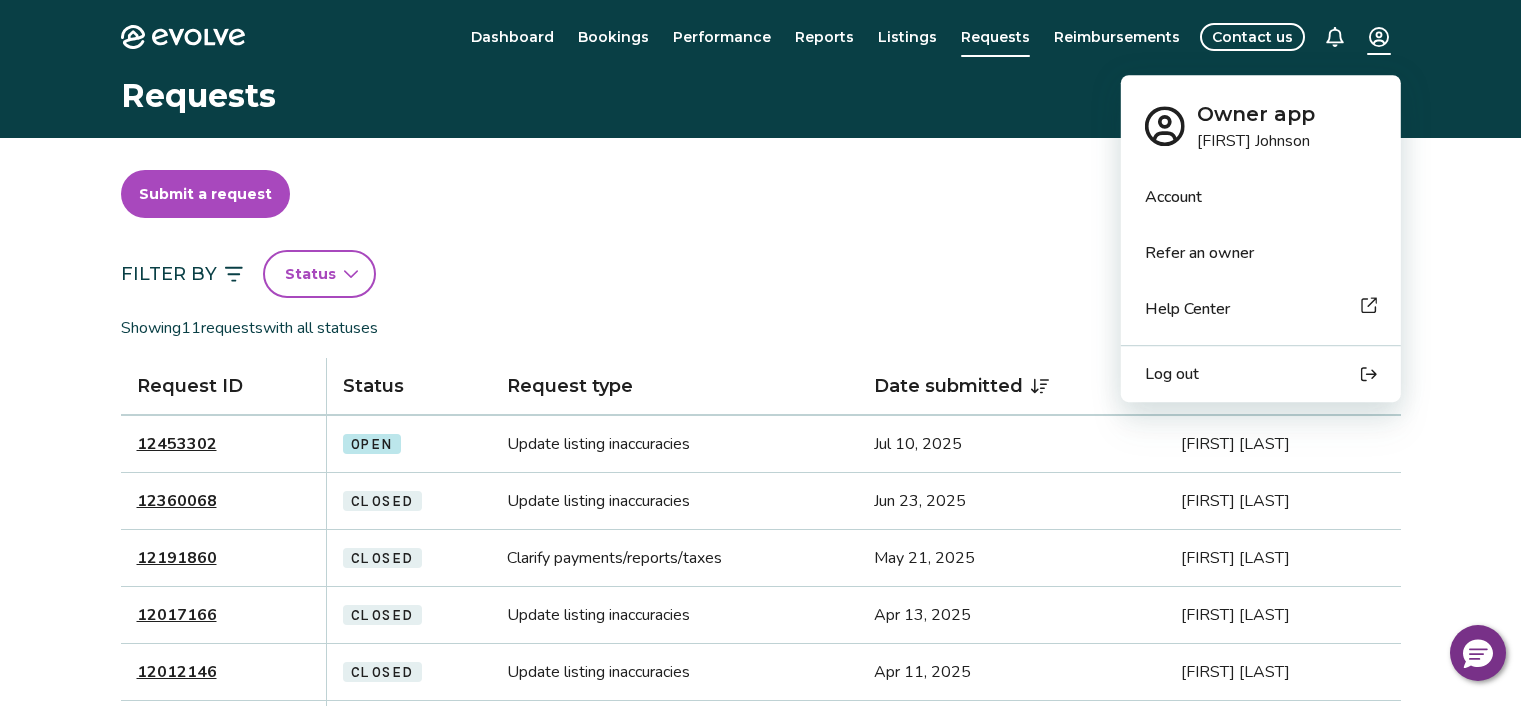 click on "Account" at bounding box center (1261, 197) 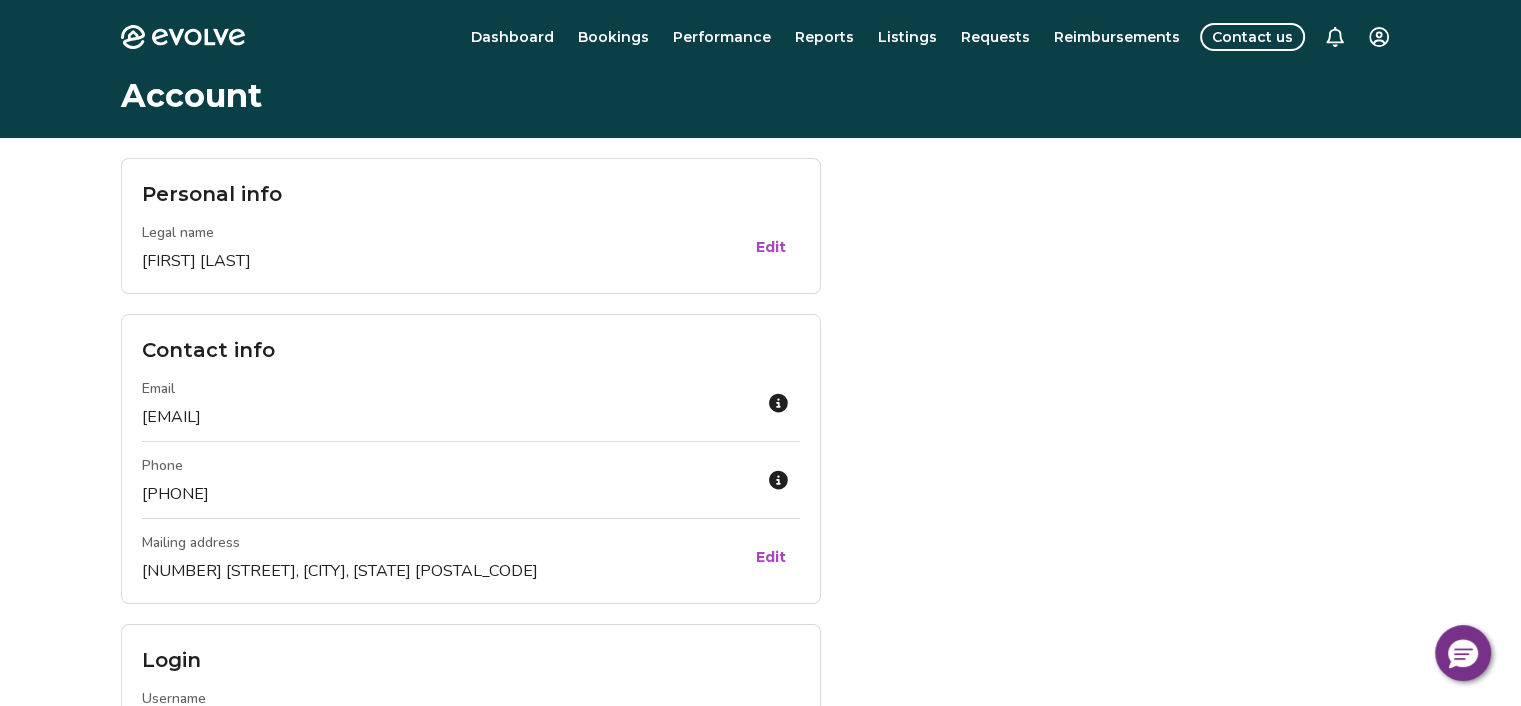 scroll, scrollTop: 0, scrollLeft: 0, axis: both 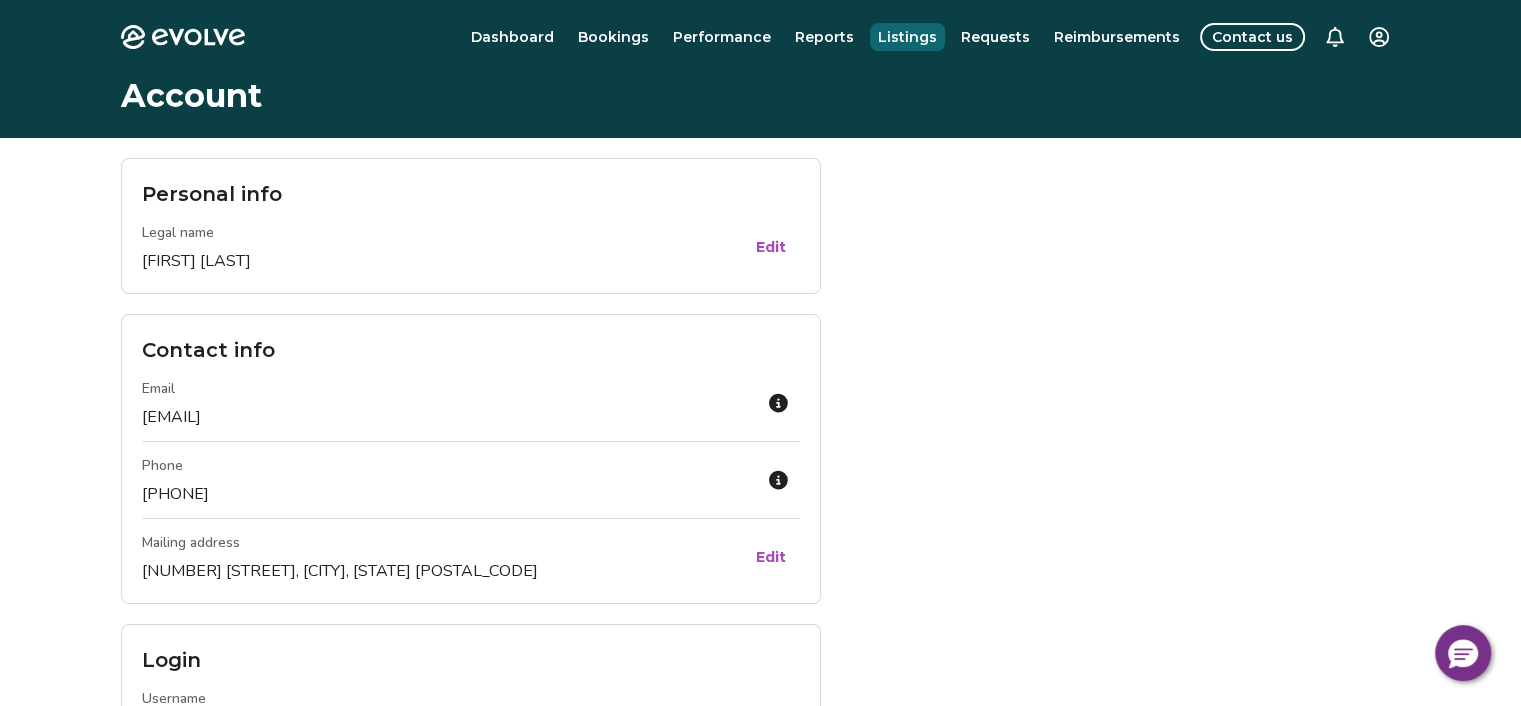 click on "Listings" at bounding box center (907, 37) 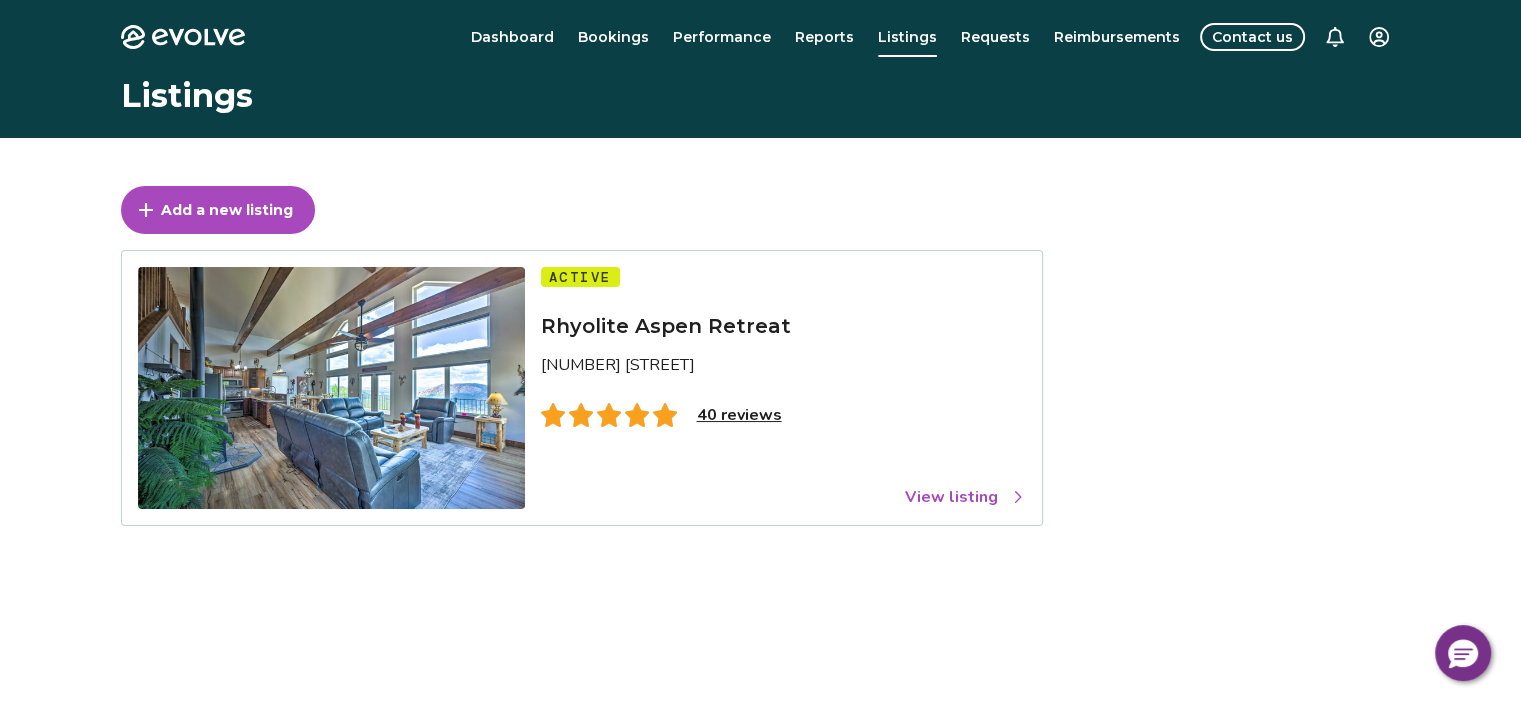 click at bounding box center (331, 388) 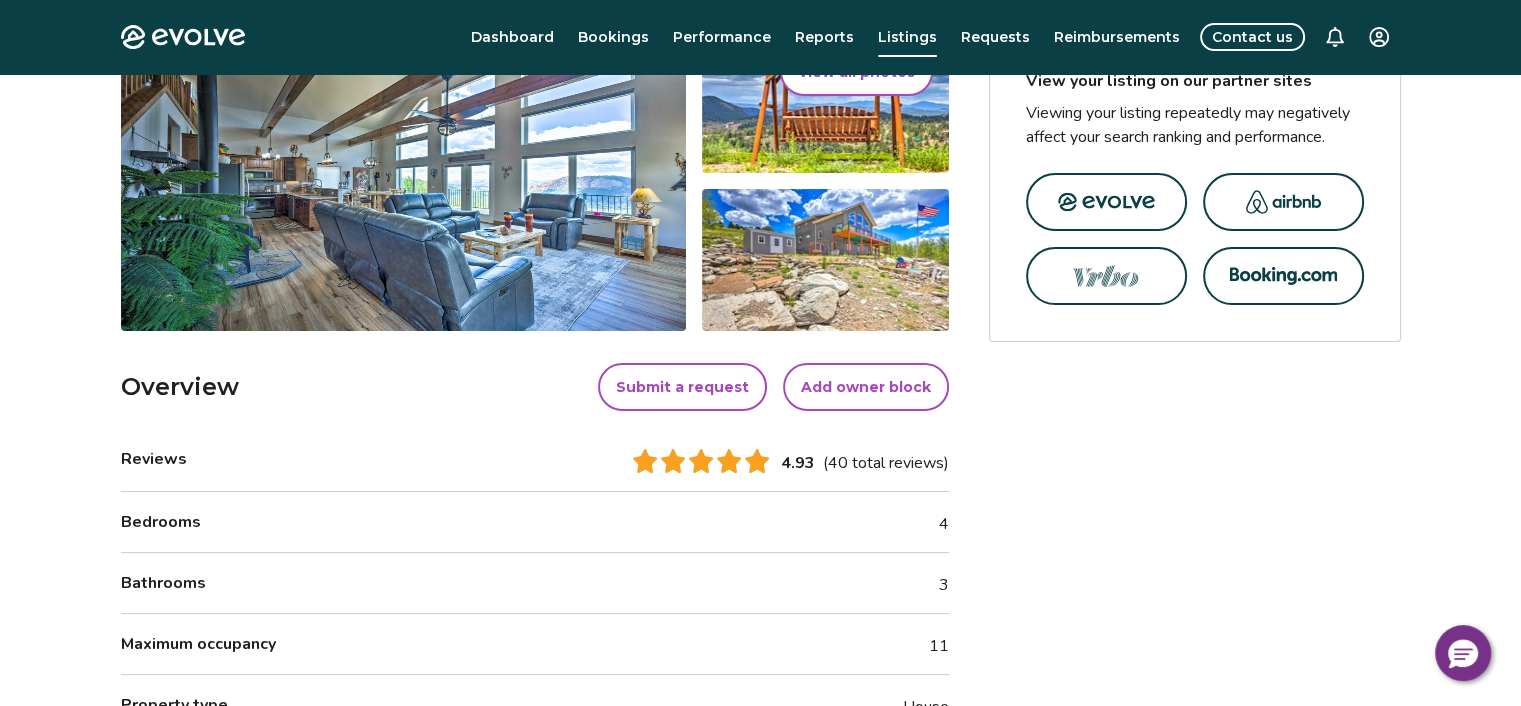 scroll, scrollTop: 0, scrollLeft: 0, axis: both 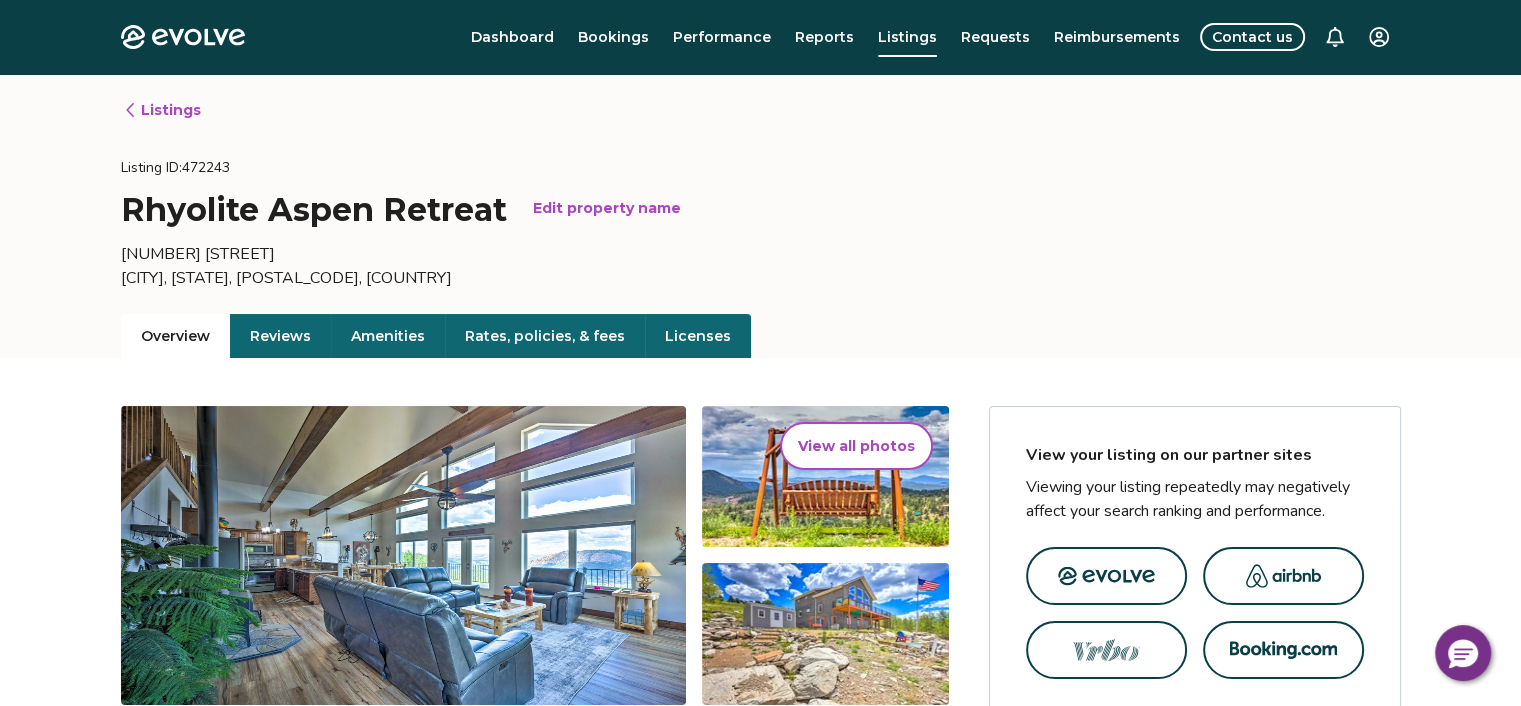 click on "Dashboard" at bounding box center (512, 37) 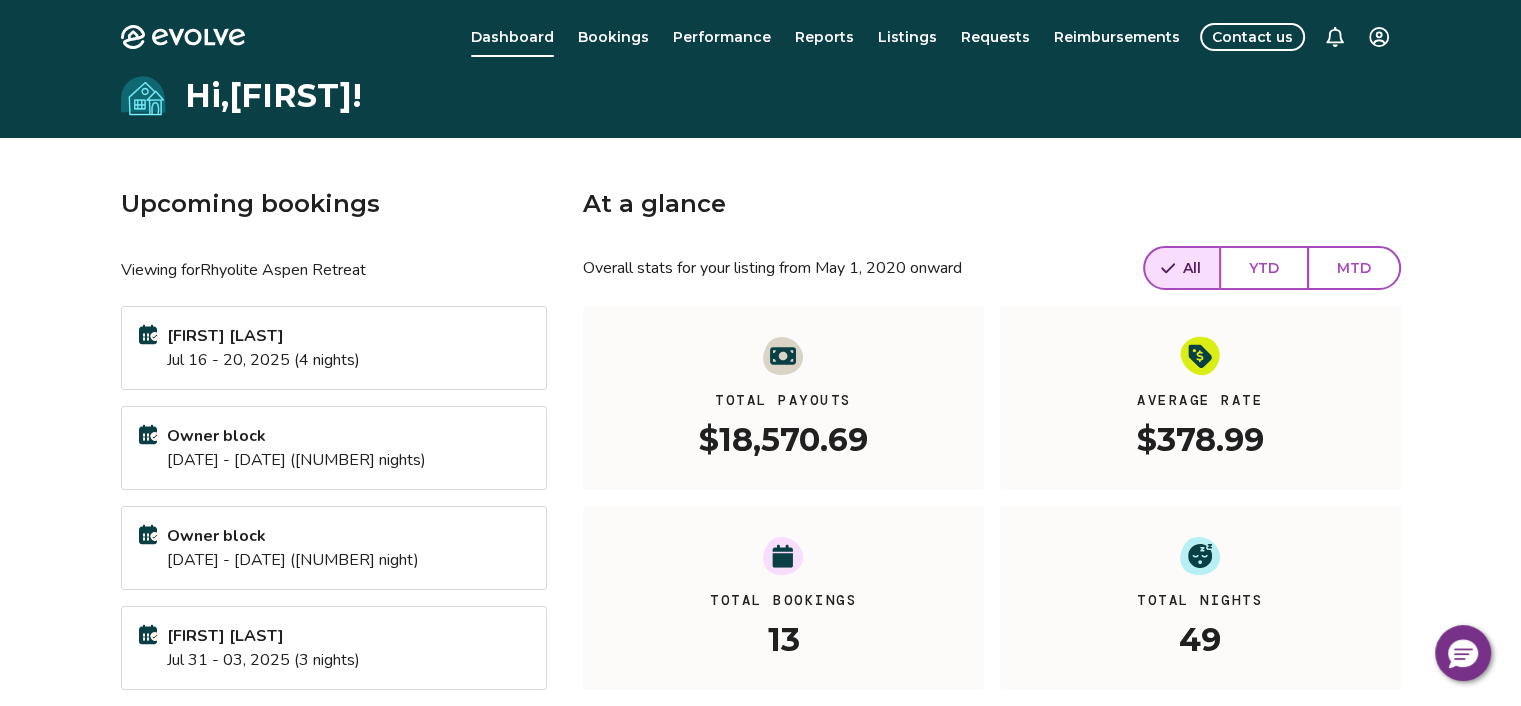 scroll, scrollTop: 0, scrollLeft: 0, axis: both 